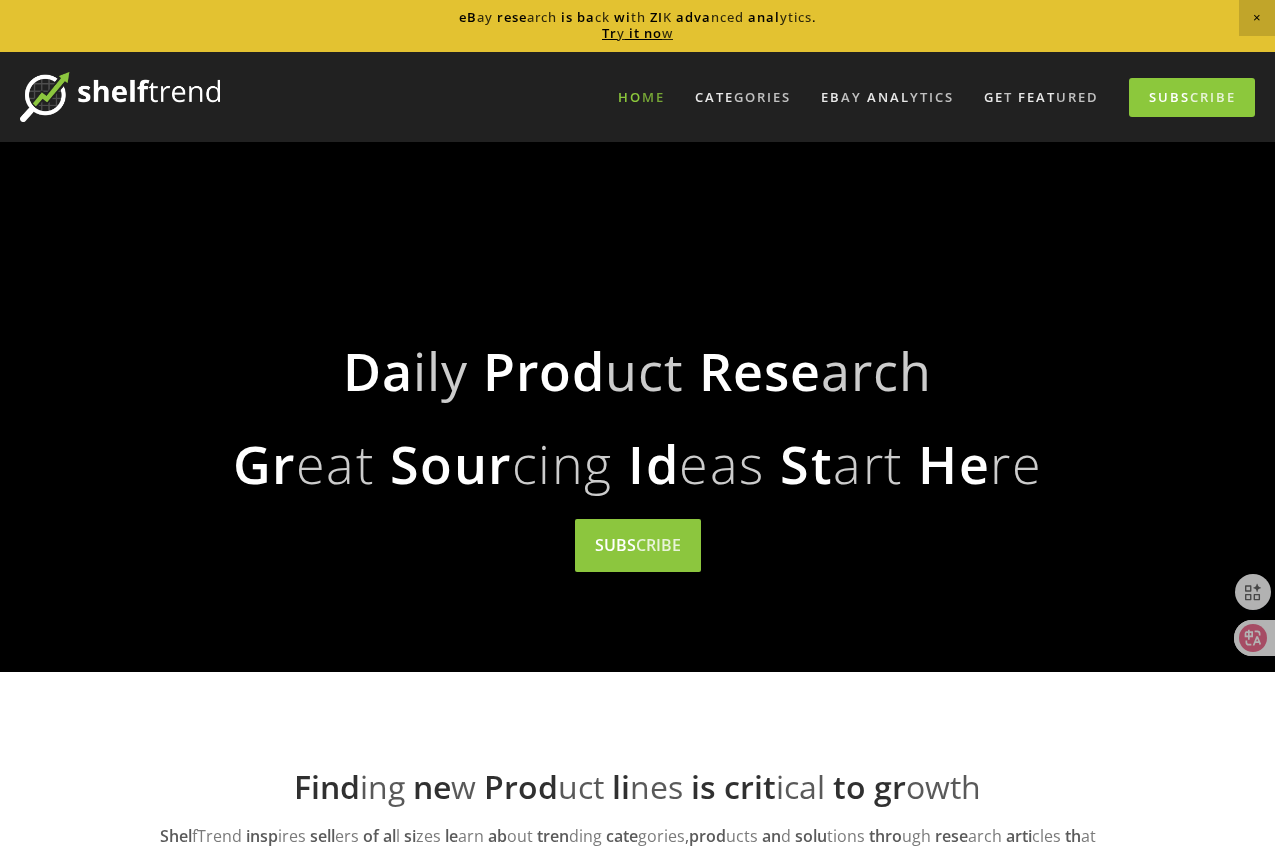 scroll, scrollTop: 0, scrollLeft: 0, axis: both 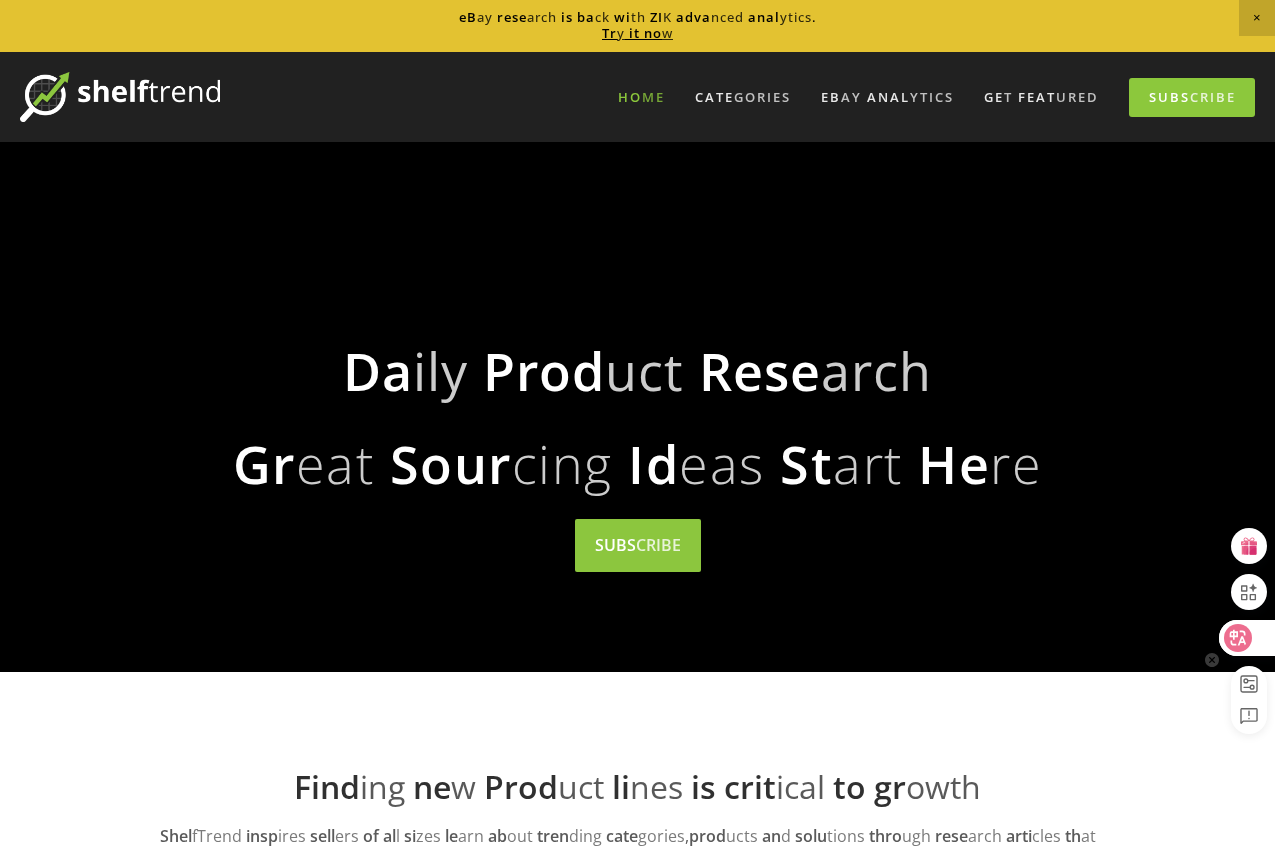click 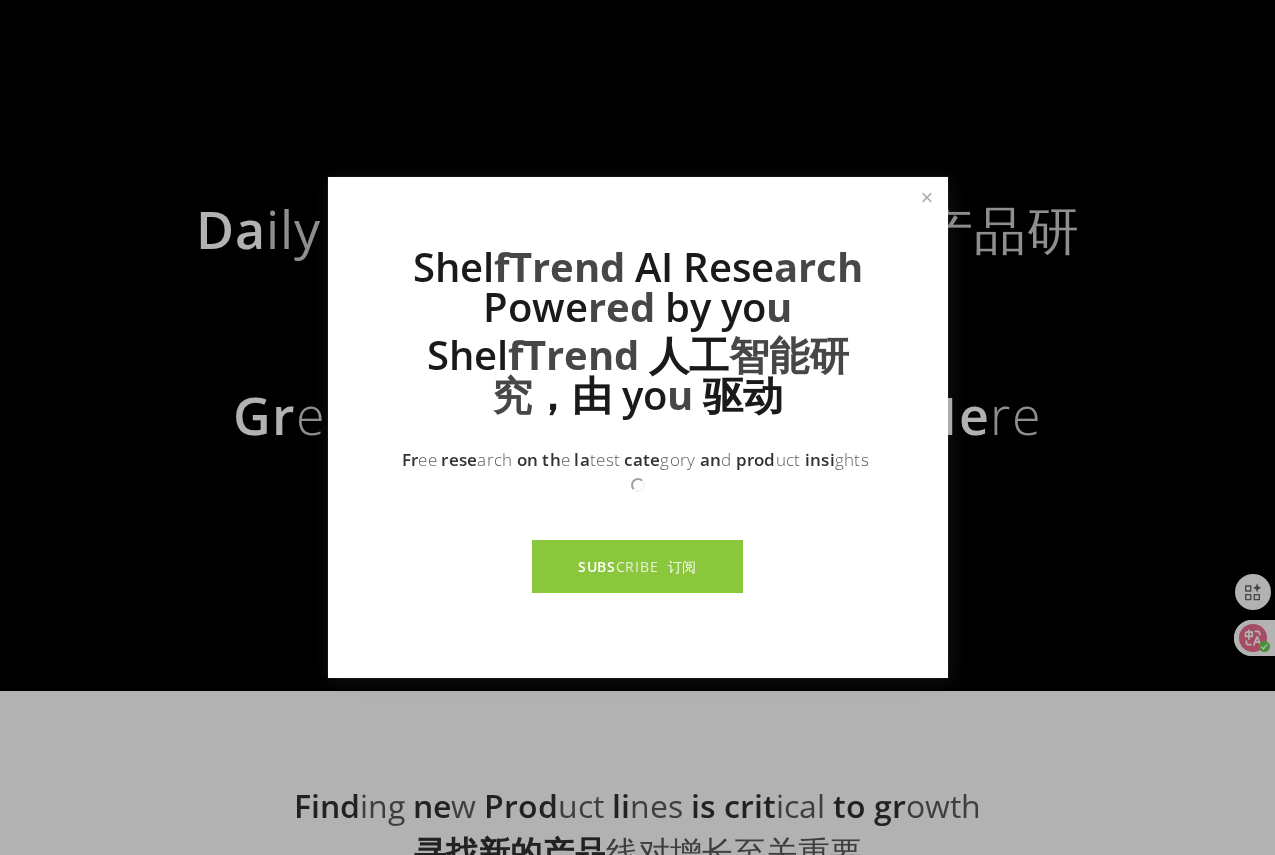 scroll, scrollTop: 592, scrollLeft: 0, axis: vertical 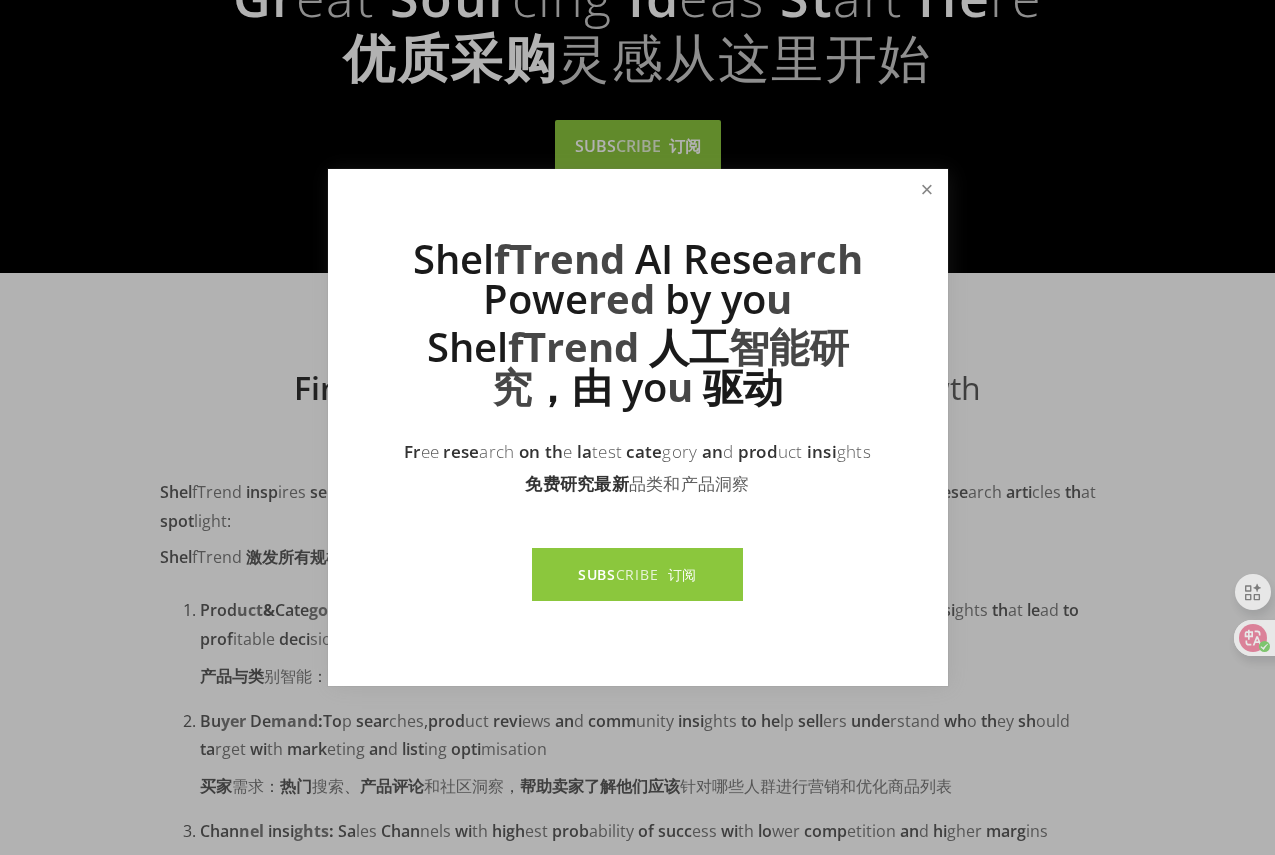 click at bounding box center (926, 189) 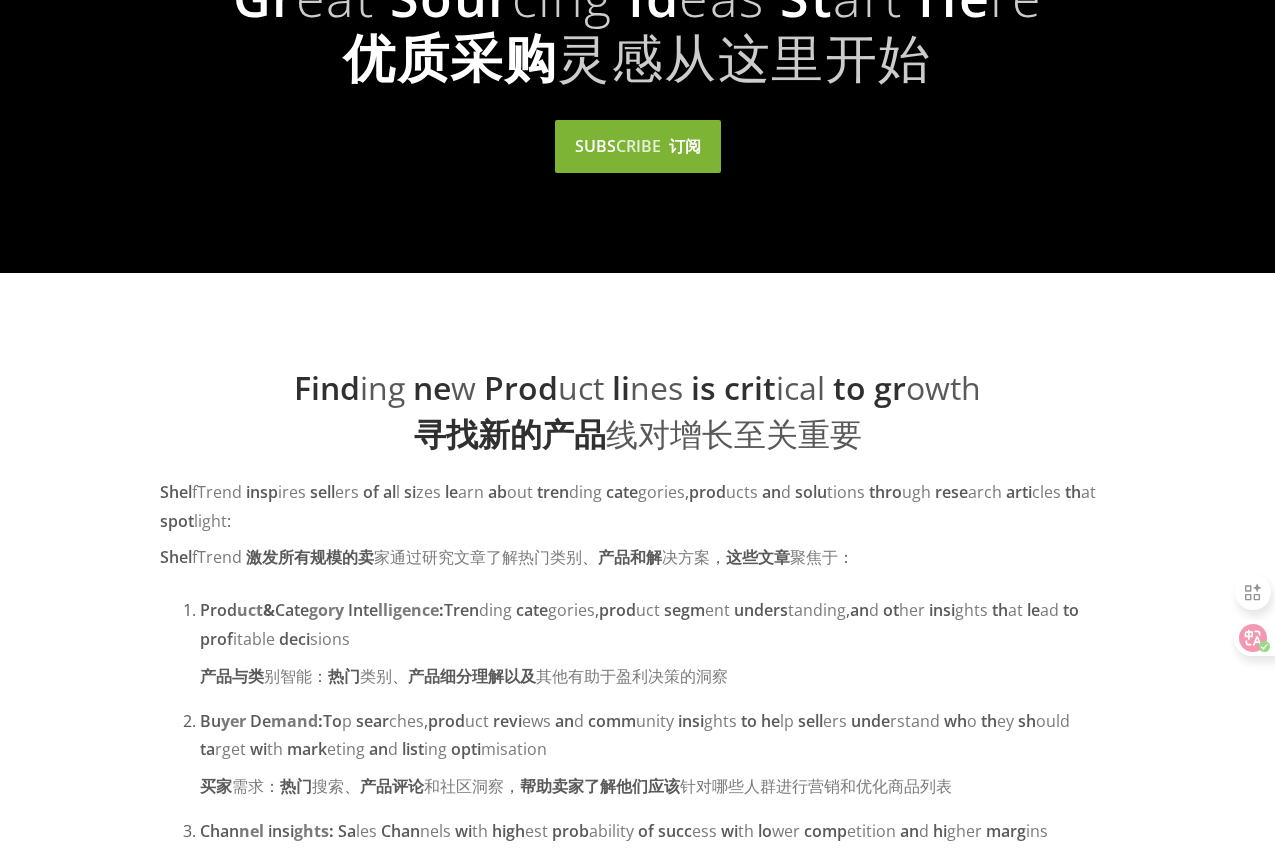 click on "BS" at bounding box center (606, 146) 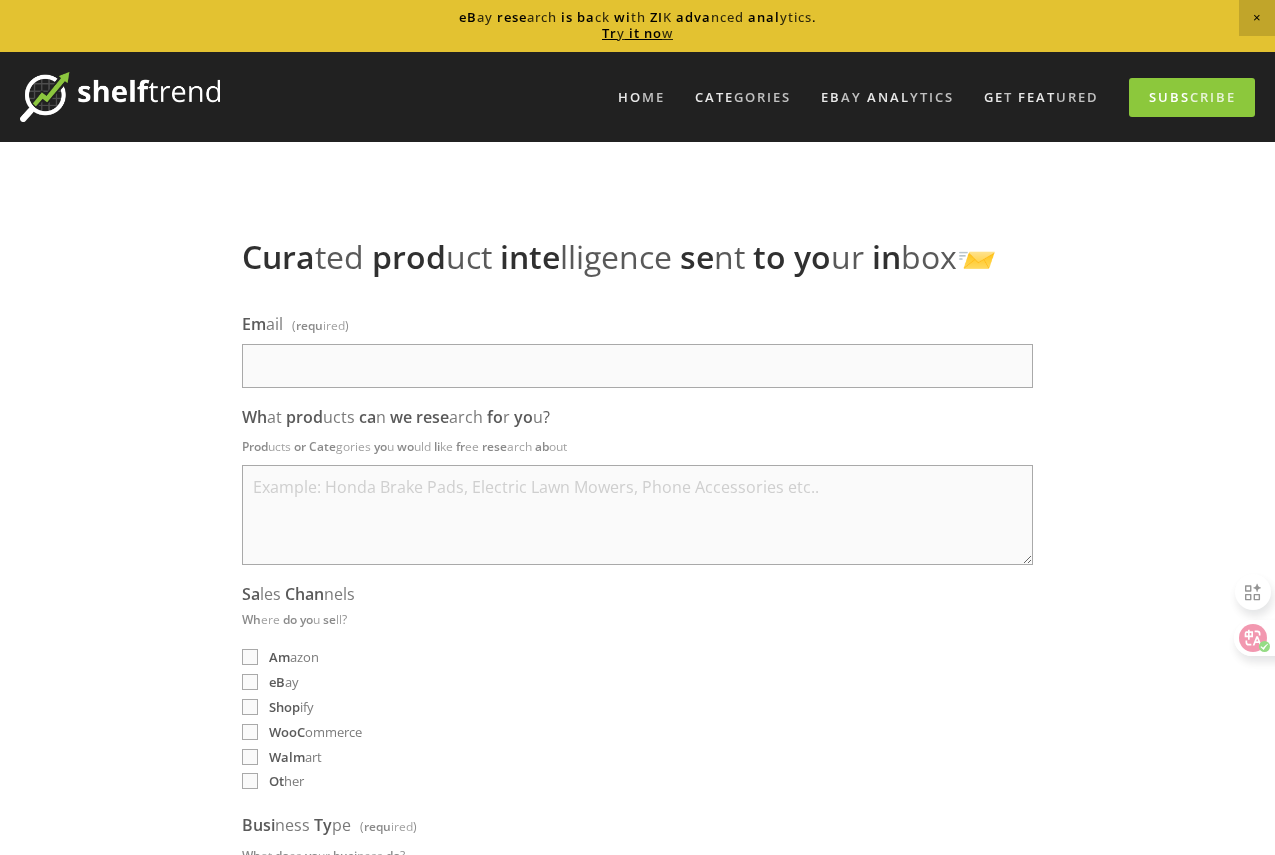 scroll, scrollTop: 0, scrollLeft: 0, axis: both 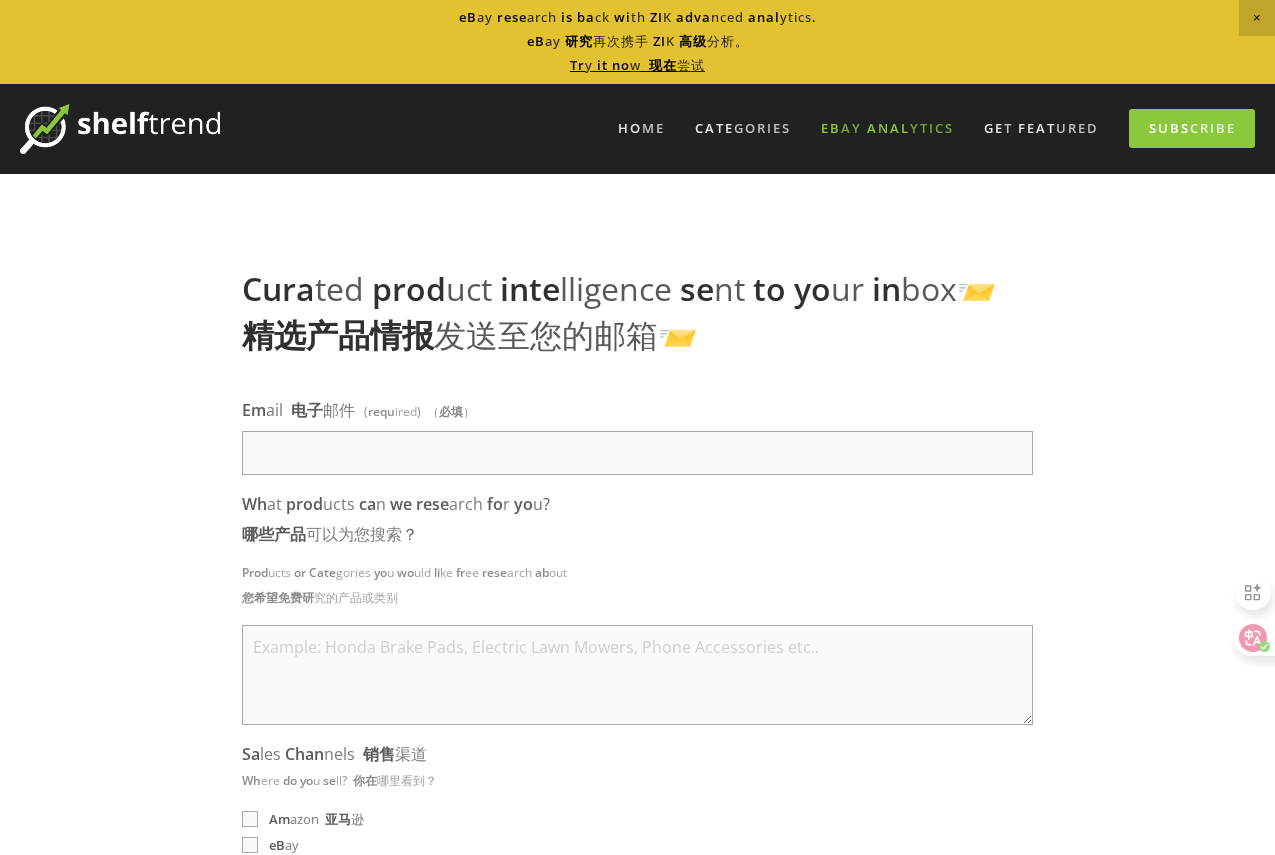 click on "al" 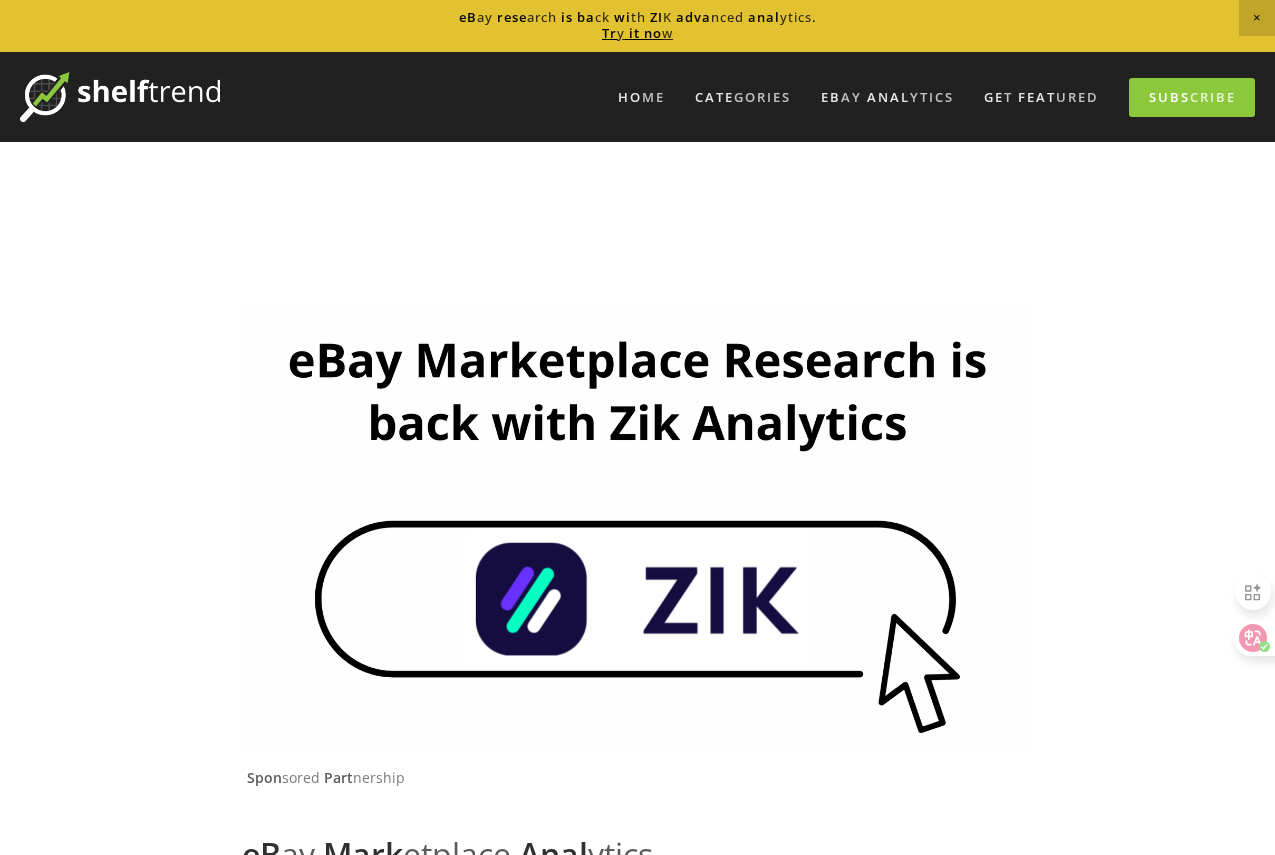 scroll, scrollTop: 0, scrollLeft: 0, axis: both 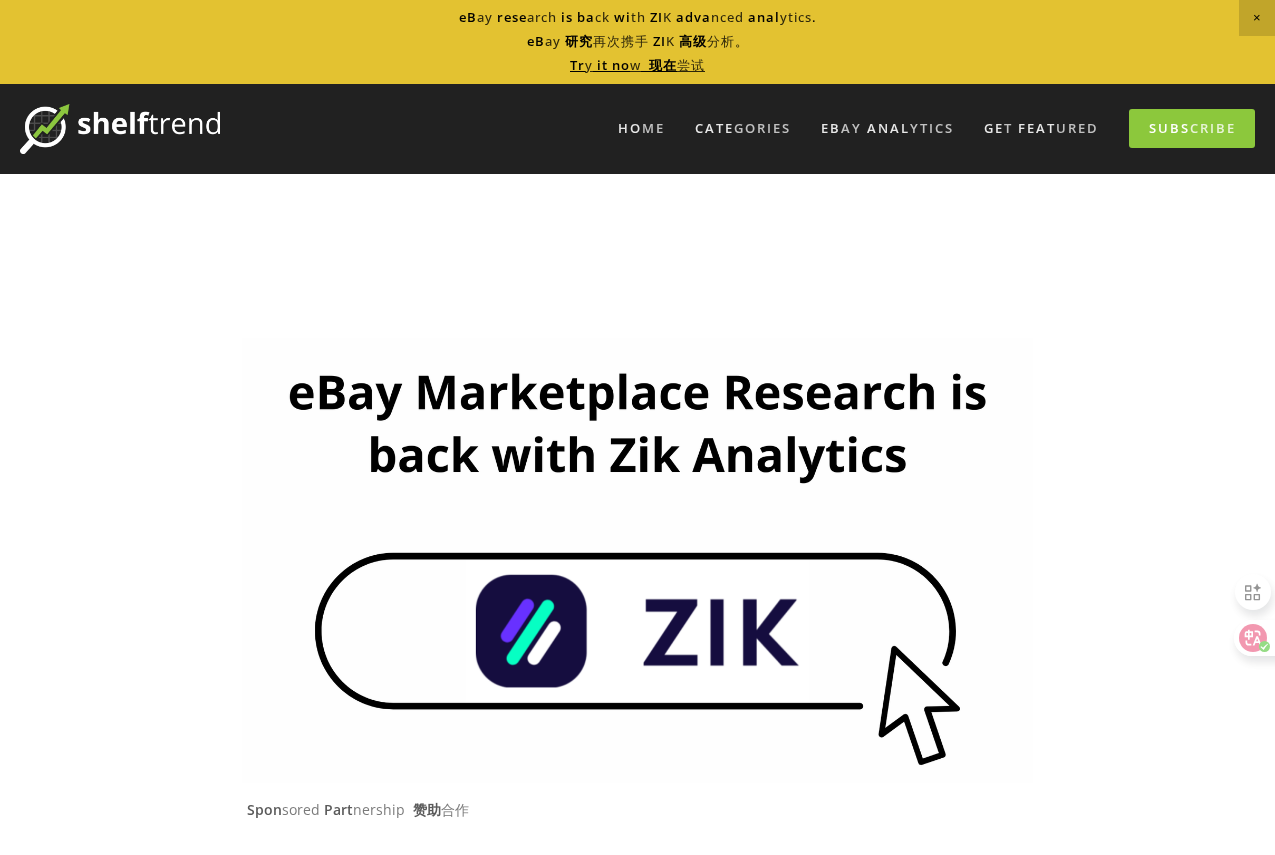 click at bounding box center (637, 560) 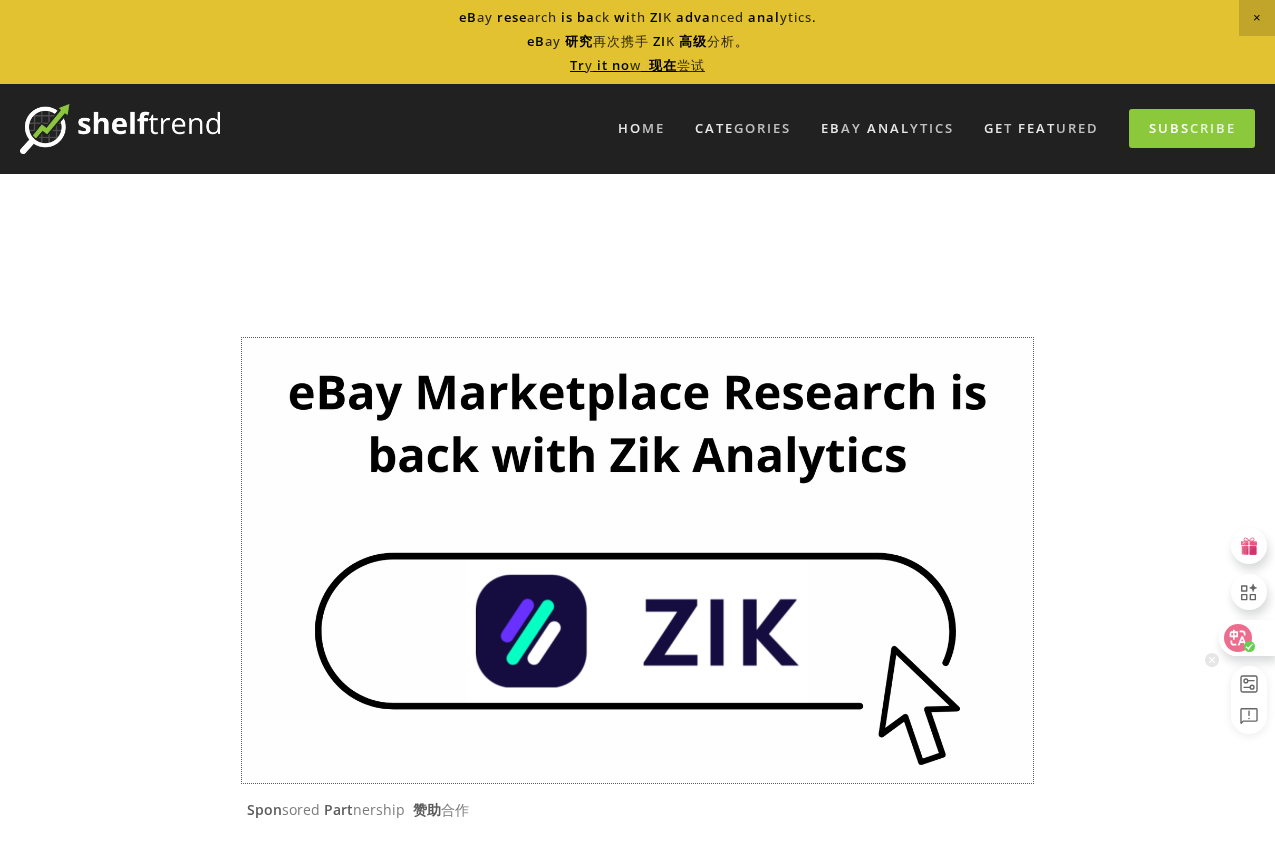 click at bounding box center [1246, 638] 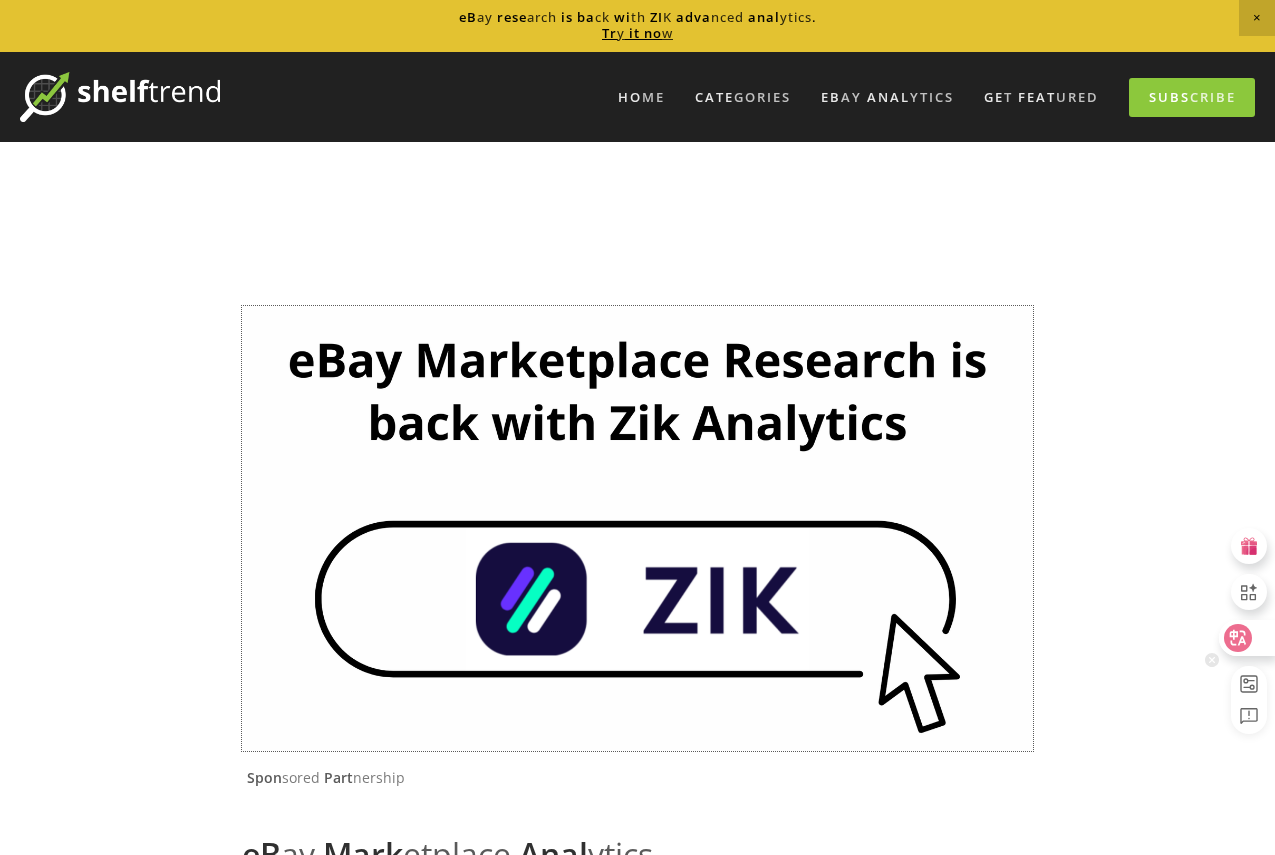 click at bounding box center [1246, 638] 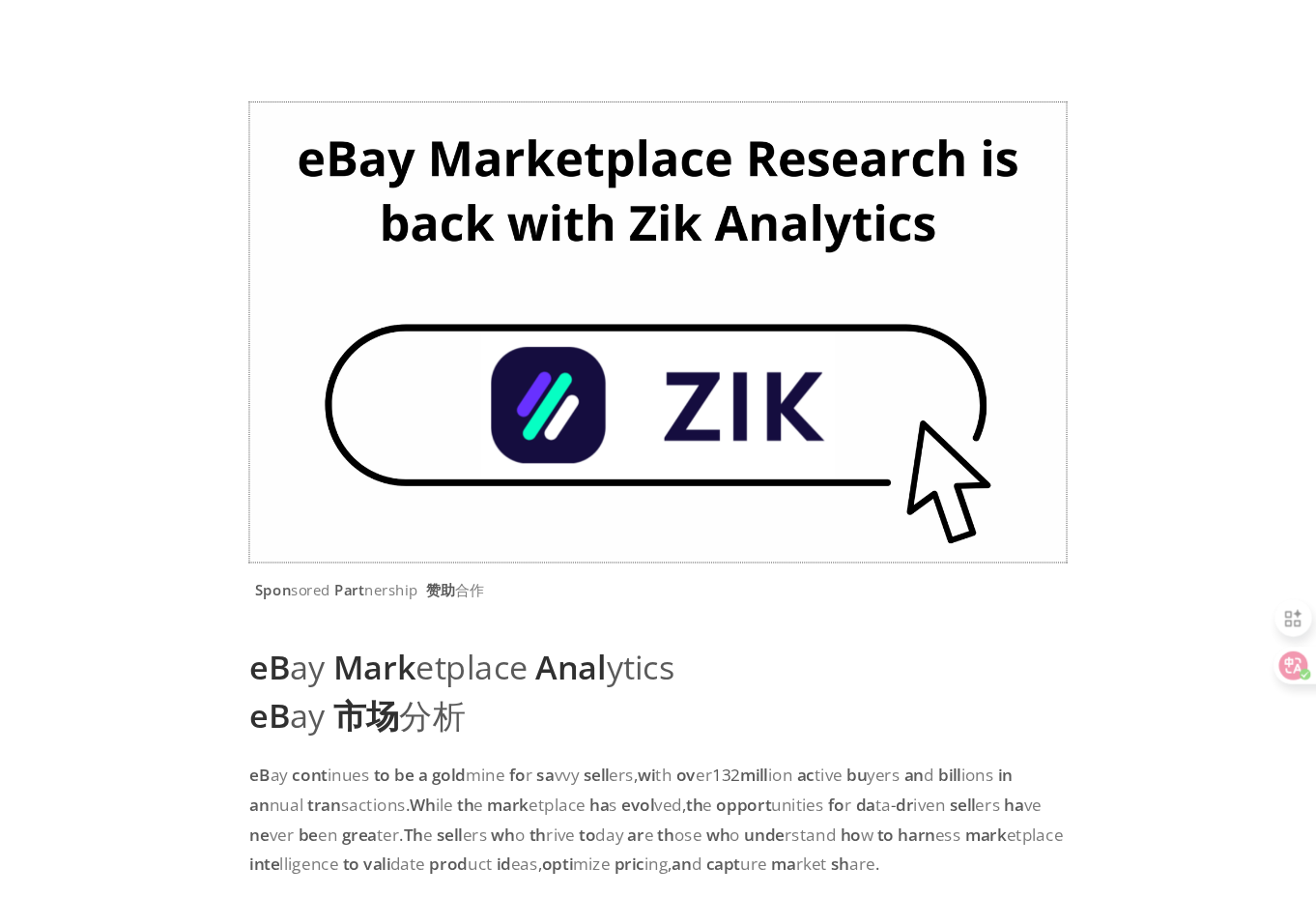 scroll, scrollTop: 0, scrollLeft: 0, axis: both 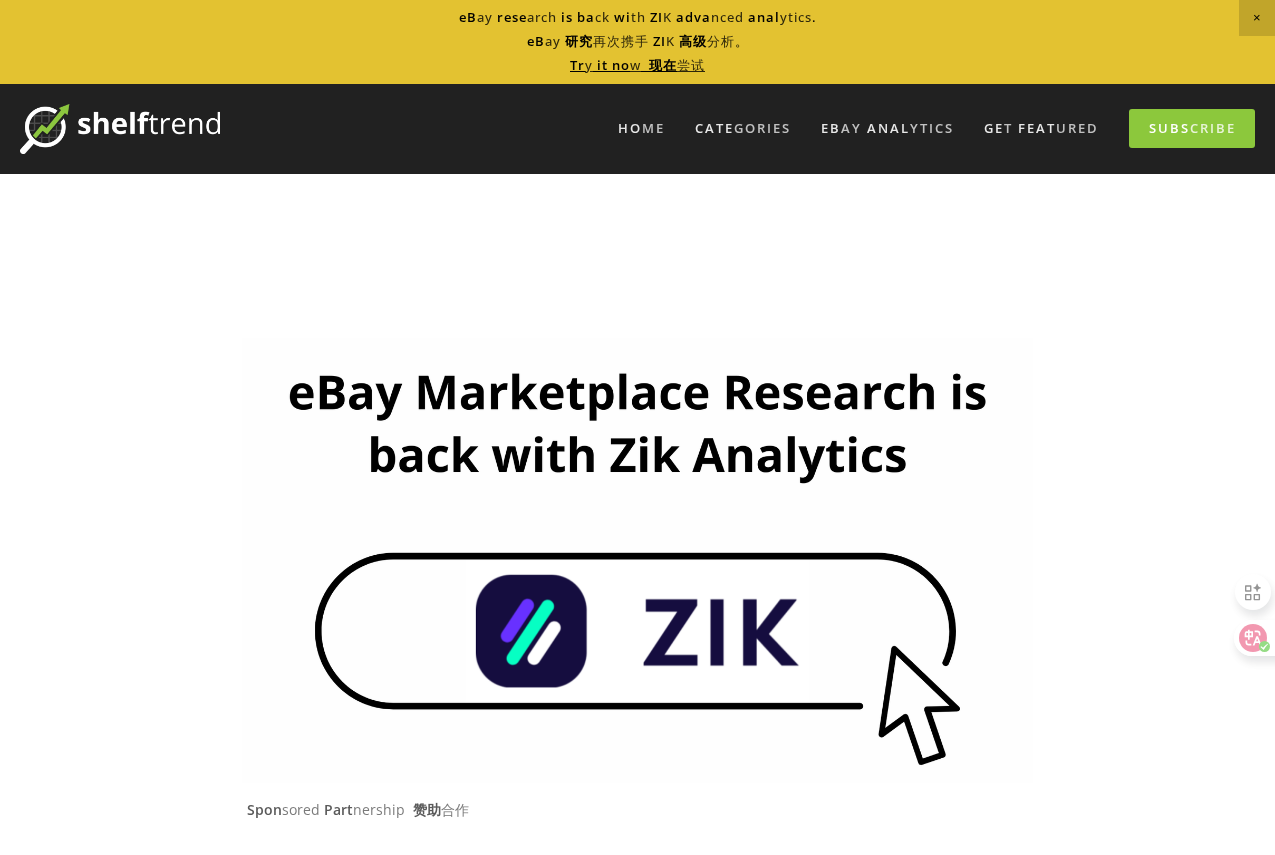 click on "尝" at bounding box center (684, 65) 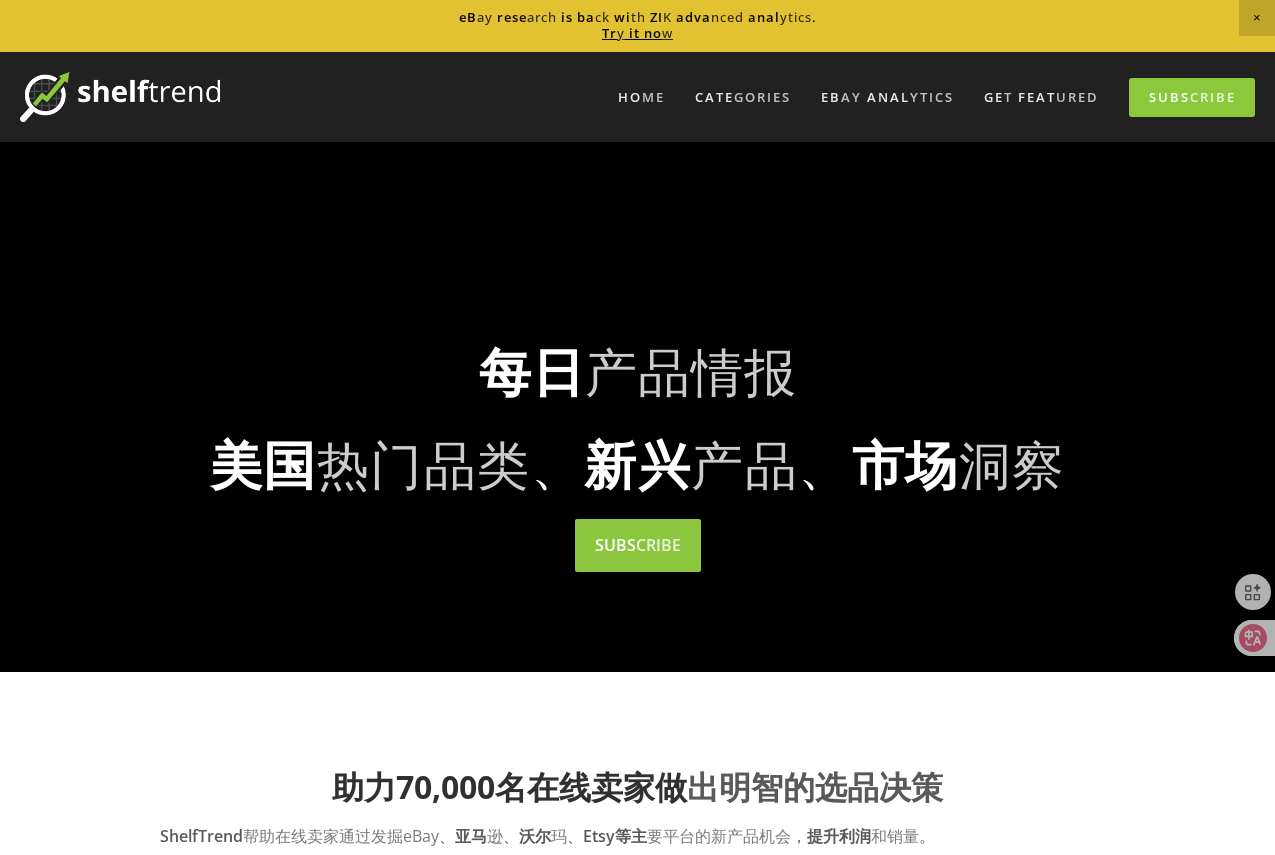 scroll, scrollTop: 0, scrollLeft: 0, axis: both 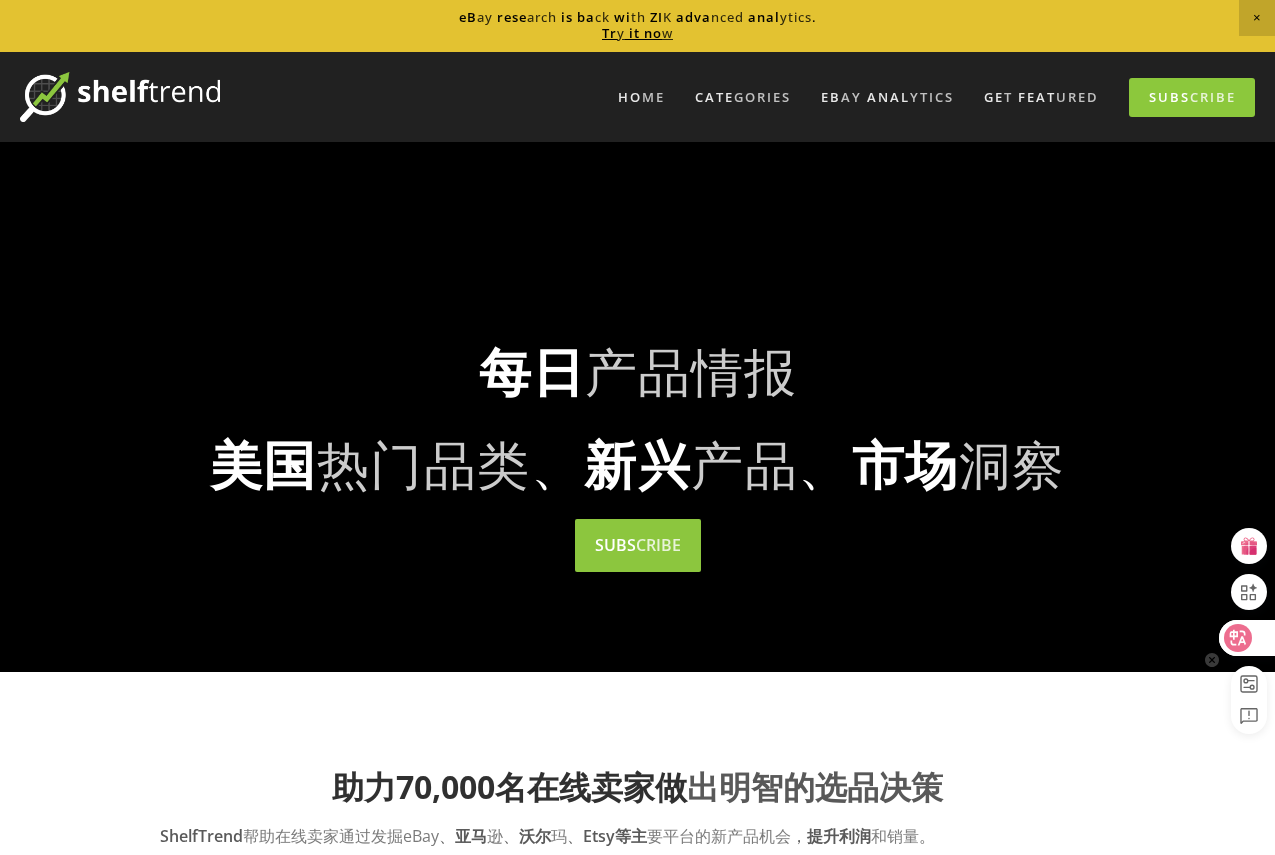 click at bounding box center [1246, 638] 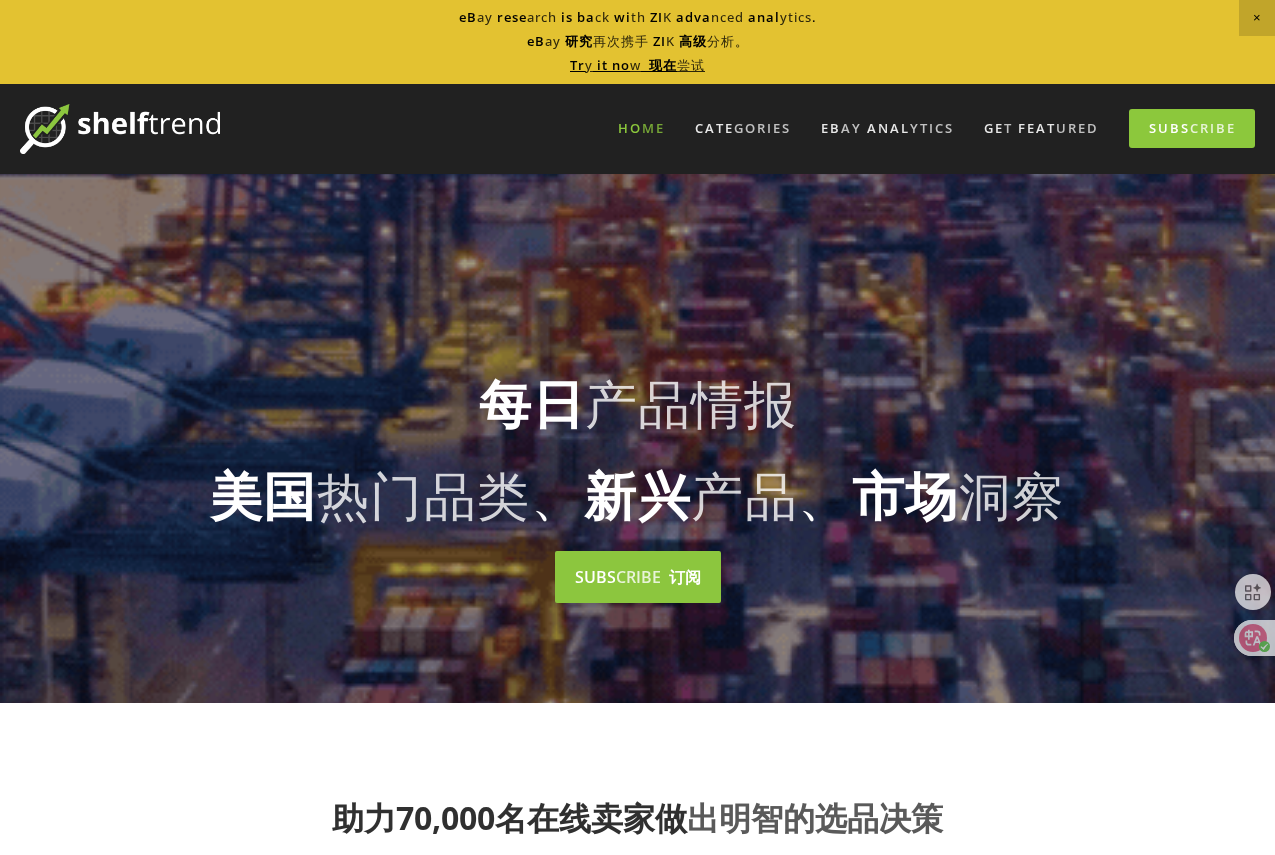 click on "m" at bounding box center (649, 128) 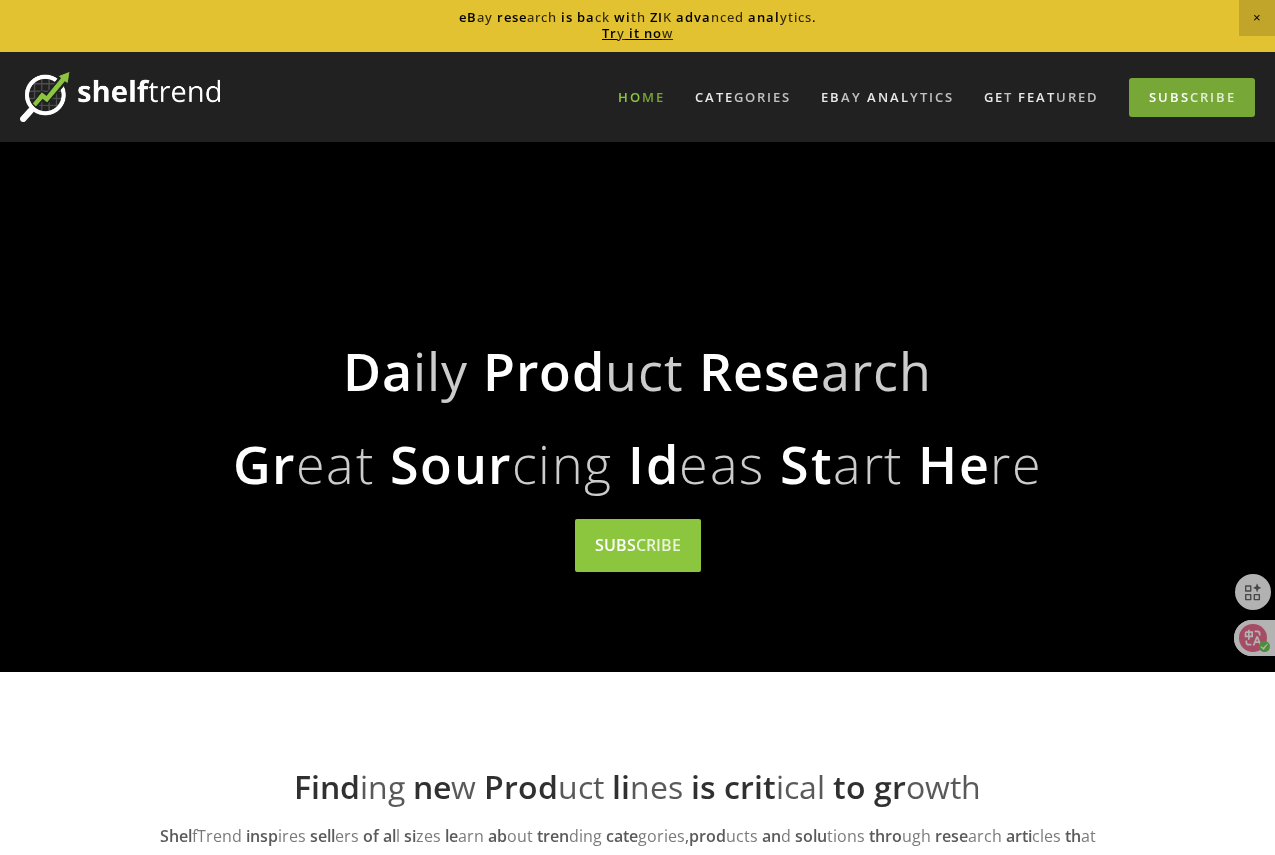 scroll, scrollTop: 0, scrollLeft: 0, axis: both 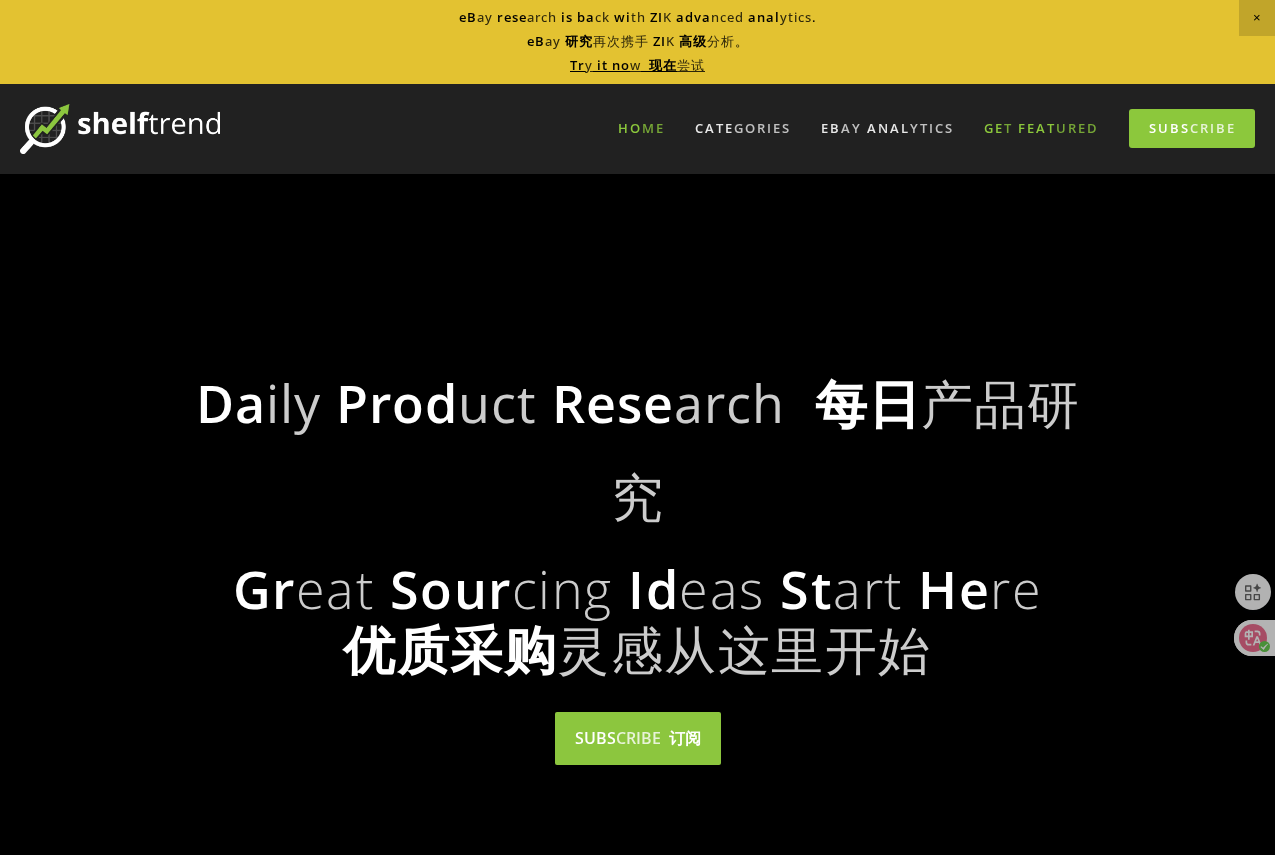 drag, startPoint x: 1057, startPoint y: 109, endPoint x: 1061, endPoint y: 126, distance: 17.464249 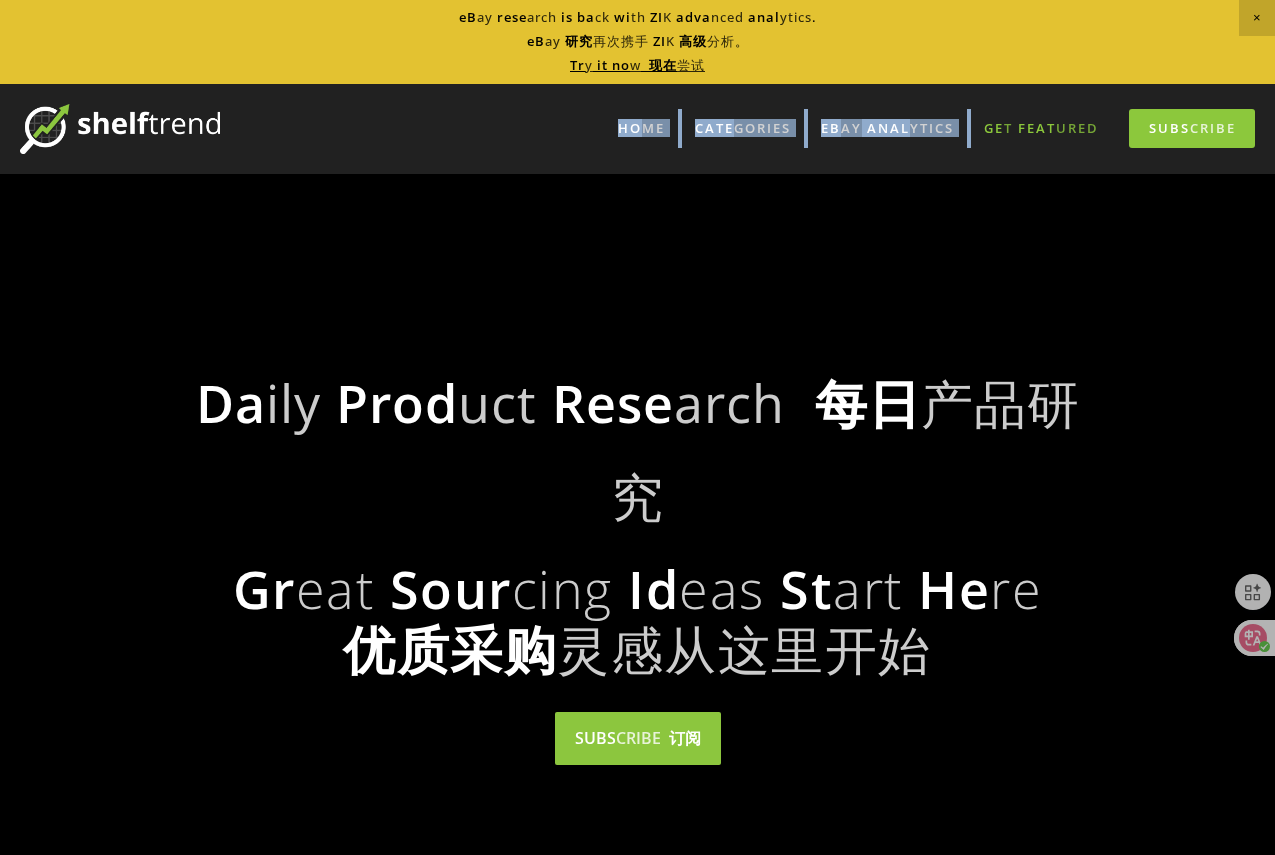 click on "ur" at bounding box center (1067, 128) 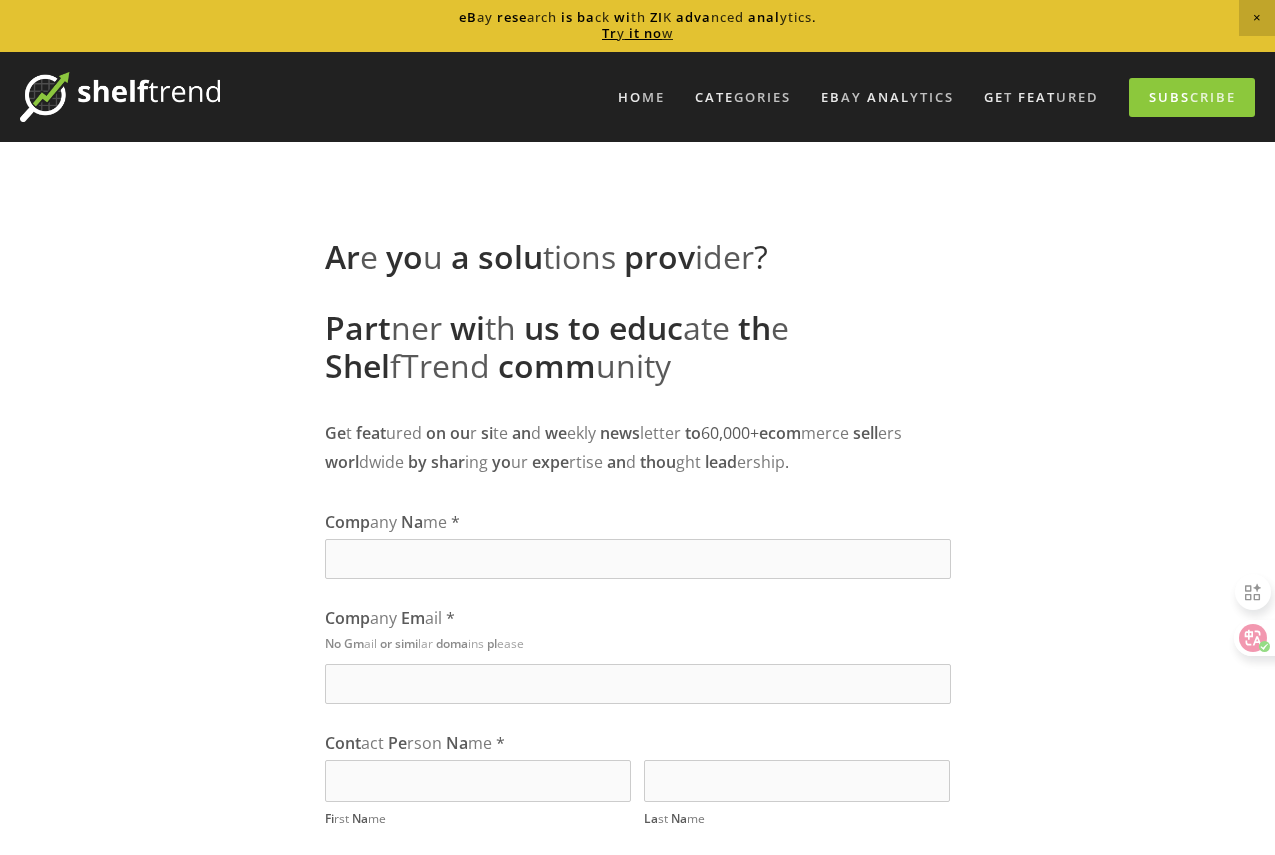 scroll, scrollTop: 0, scrollLeft: 0, axis: both 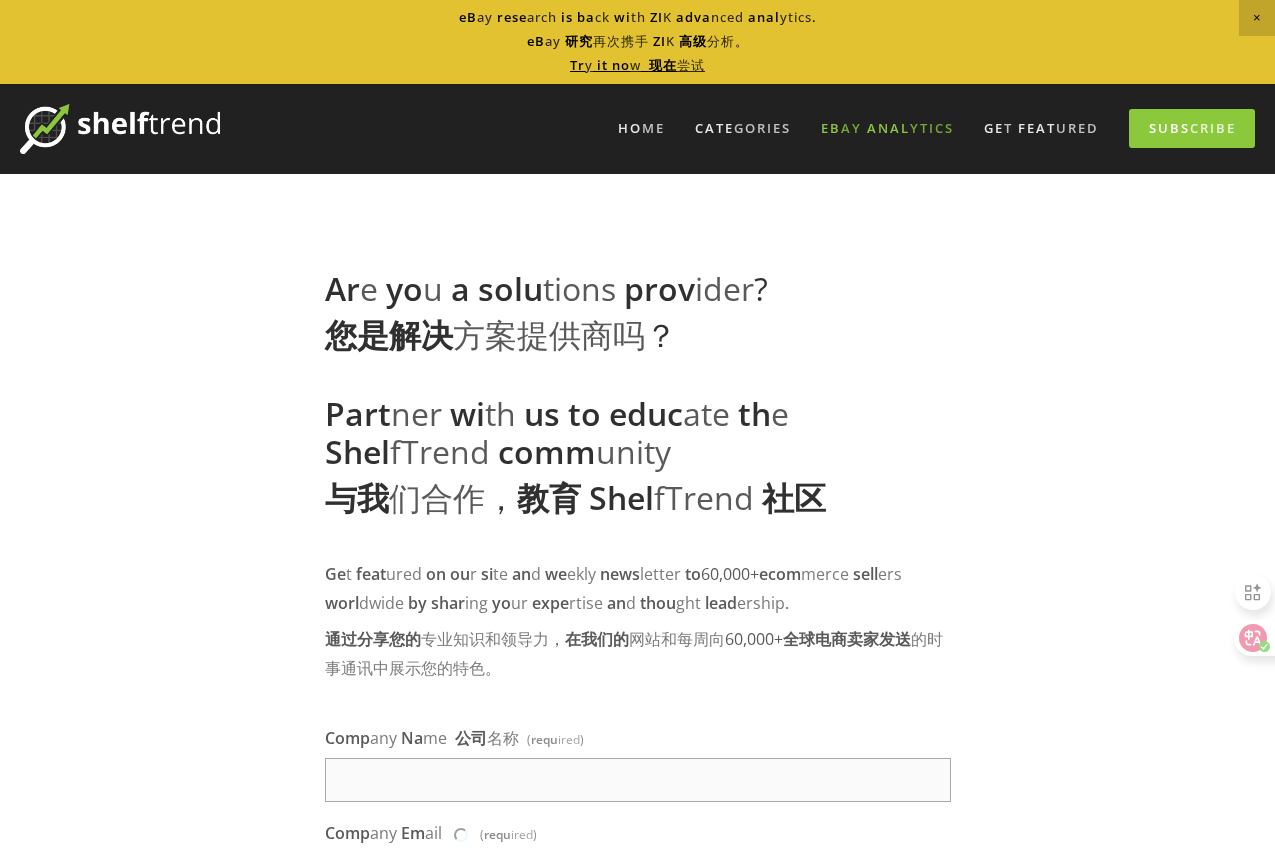 click on "yt" 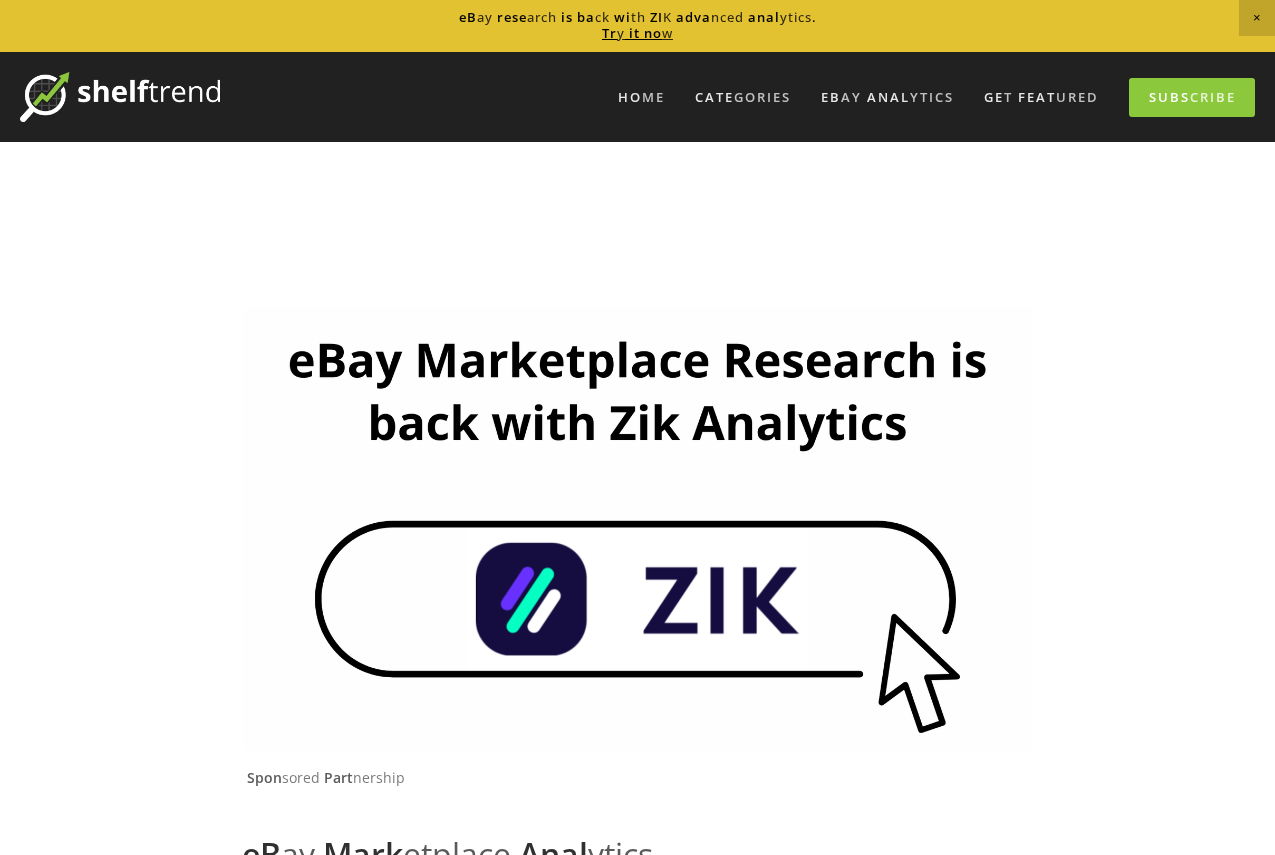 scroll, scrollTop: 0, scrollLeft: 0, axis: both 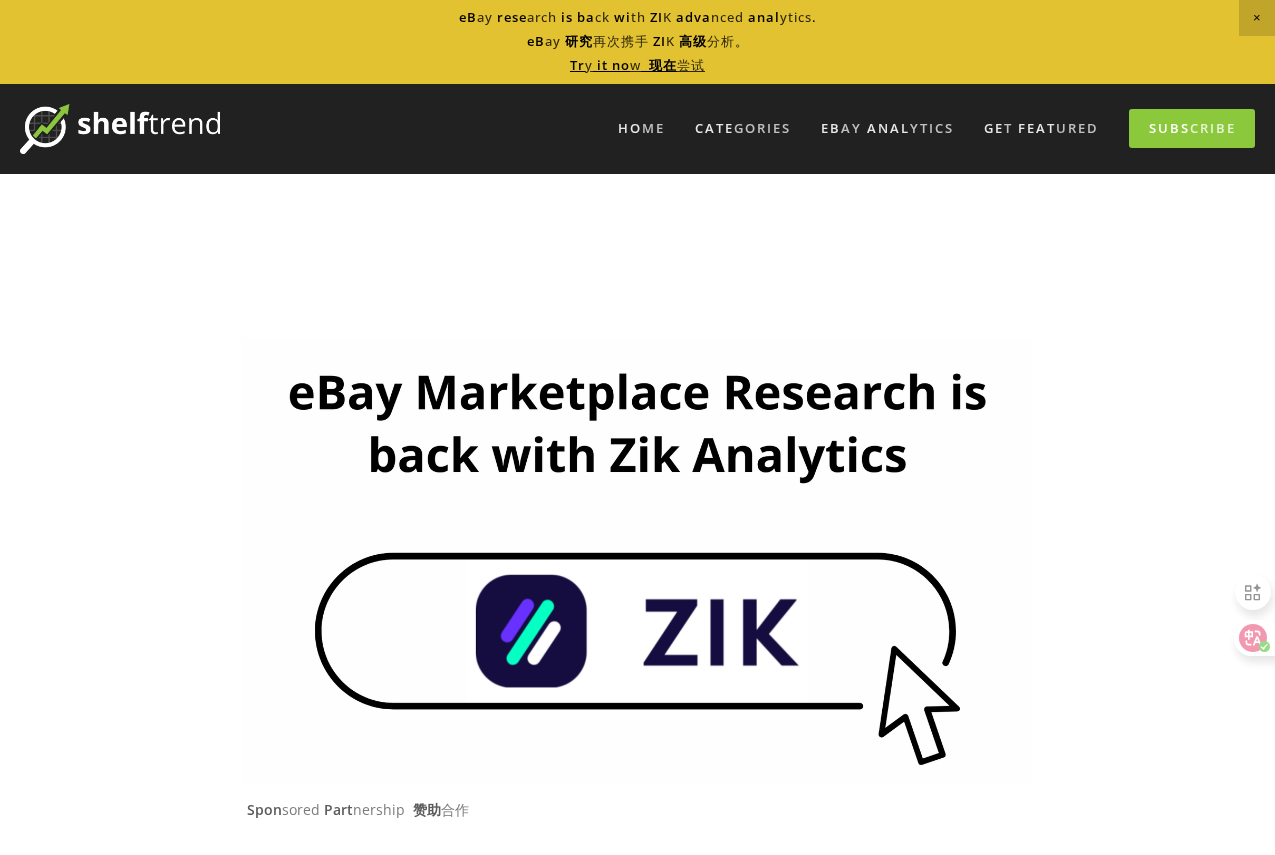 click at bounding box center (637, 560) 